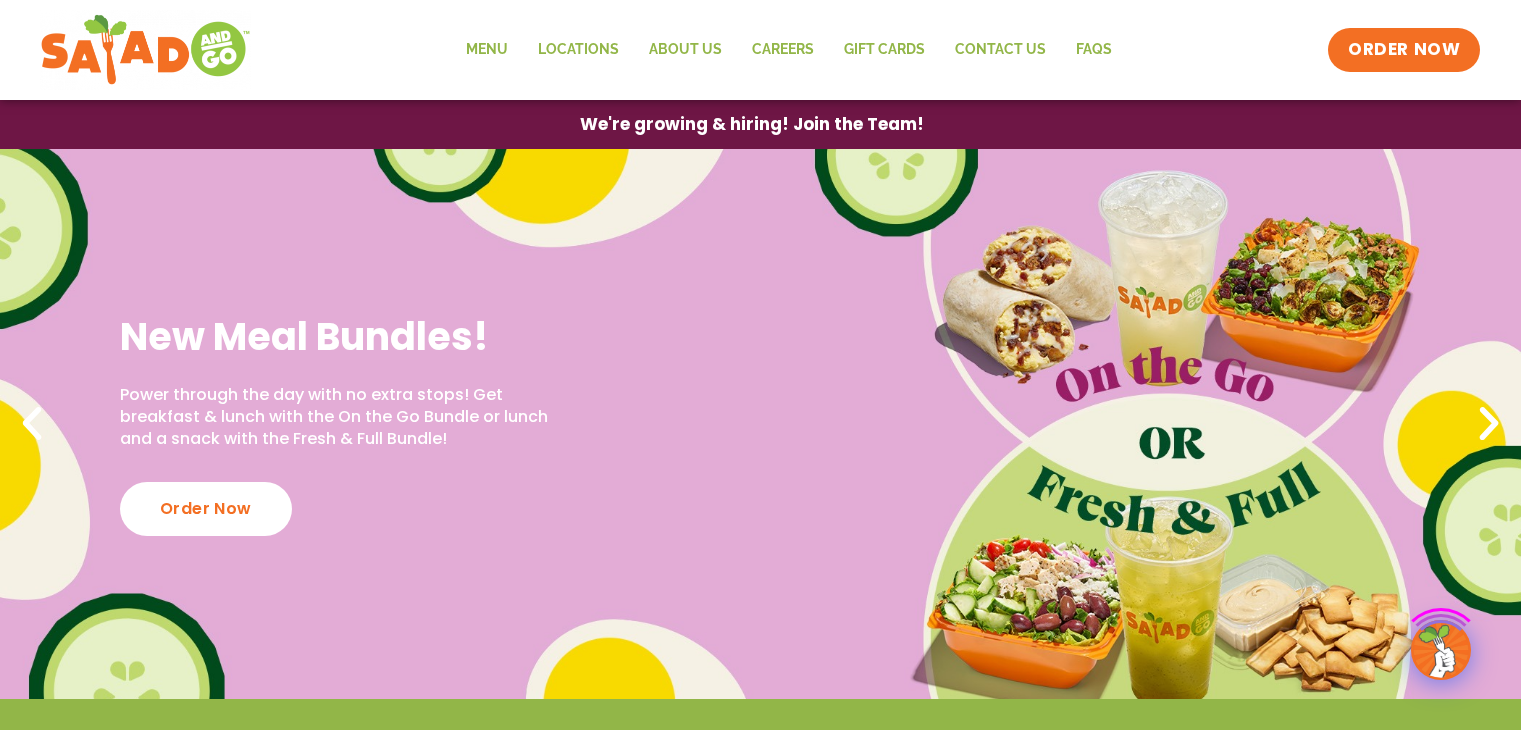 scroll, scrollTop: 0, scrollLeft: 0, axis: both 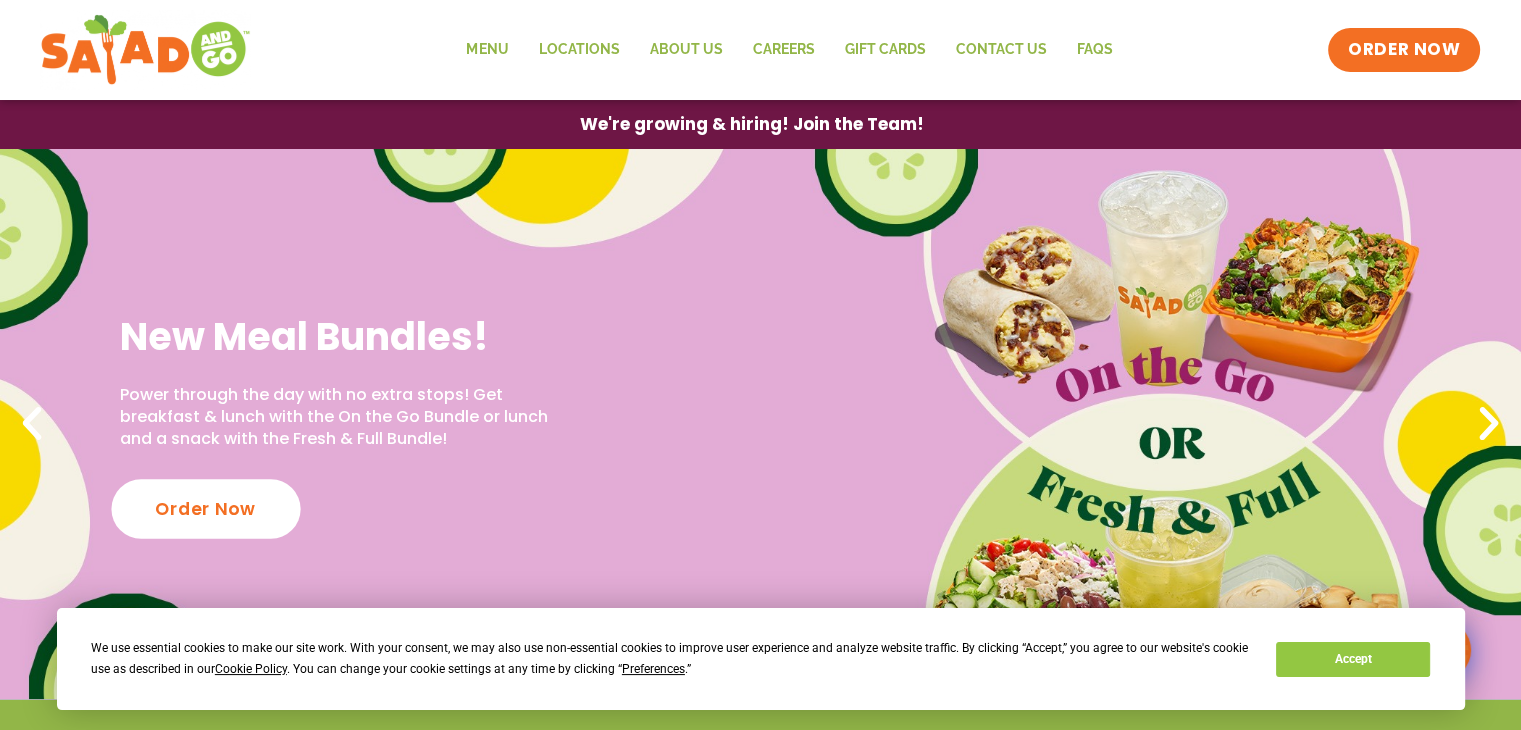 click on "Order Now" at bounding box center (205, 508) 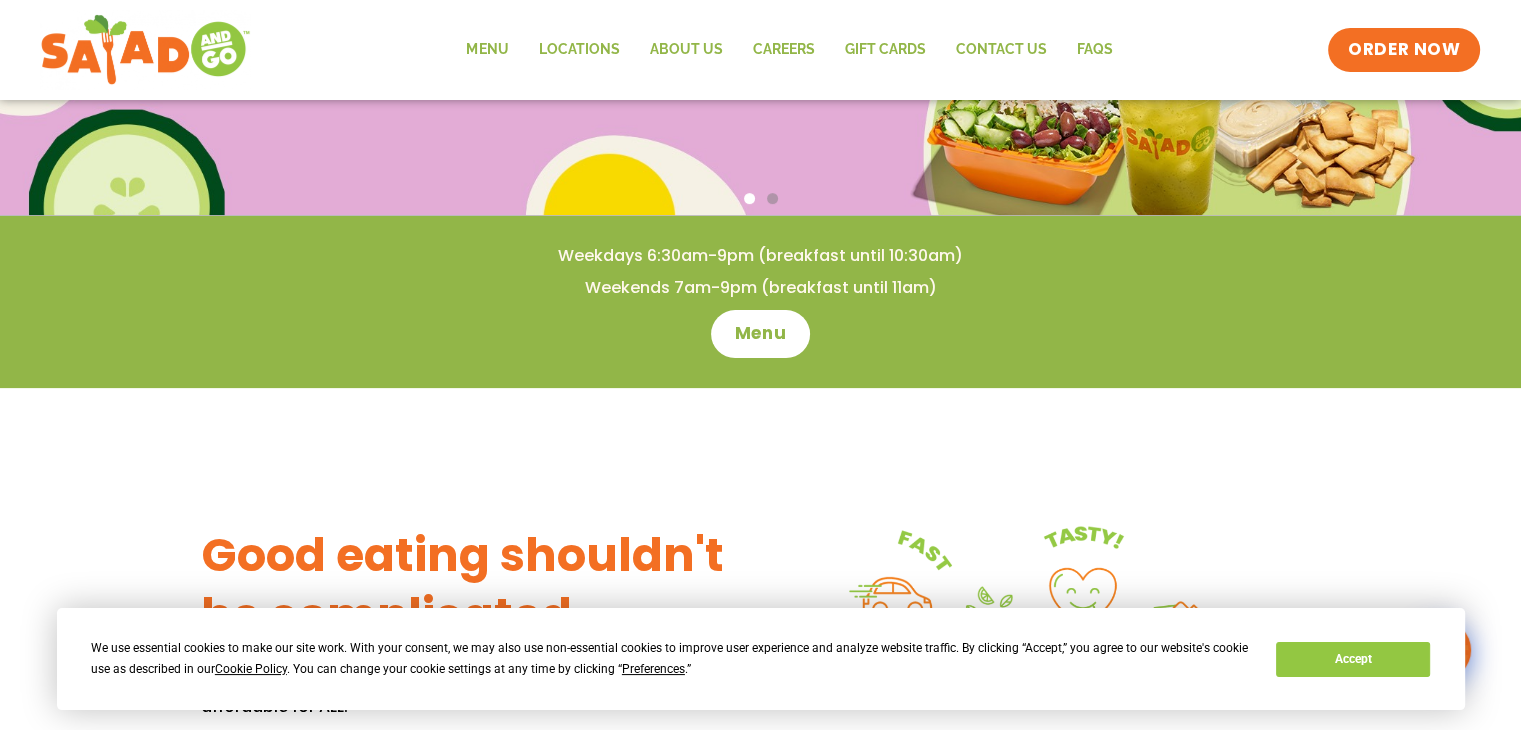 scroll, scrollTop: 515, scrollLeft: 0, axis: vertical 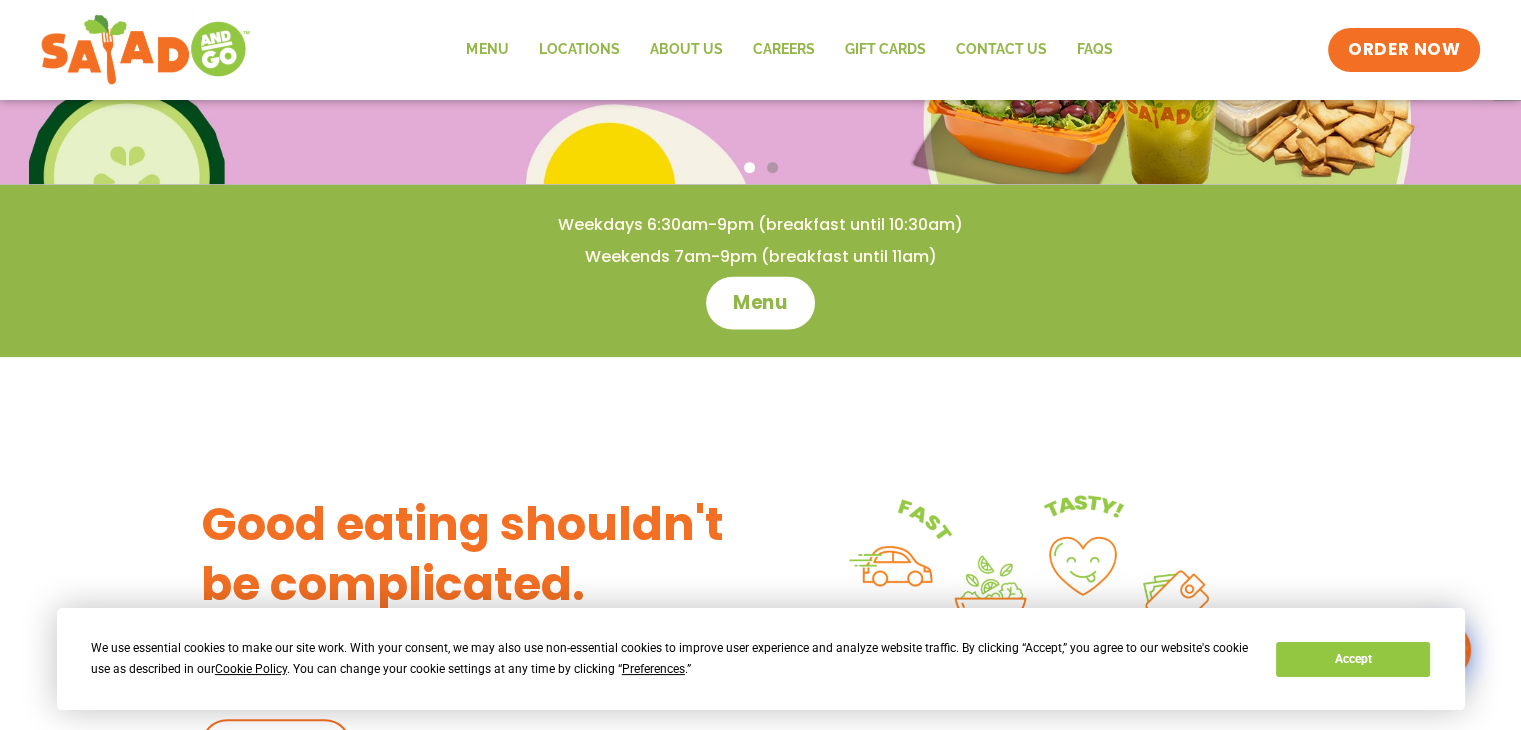 click on "Menu" at bounding box center [760, 302] 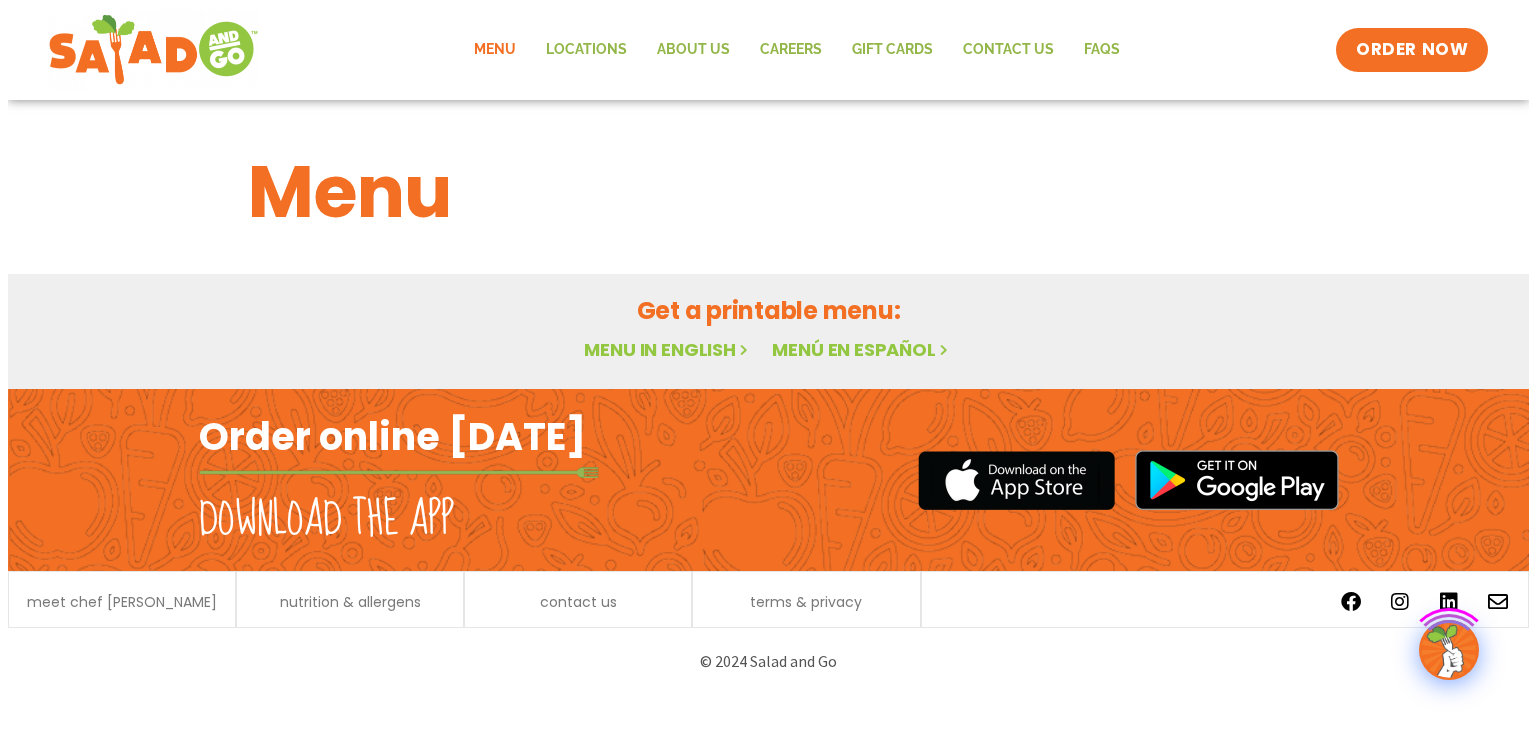 scroll, scrollTop: 0, scrollLeft: 0, axis: both 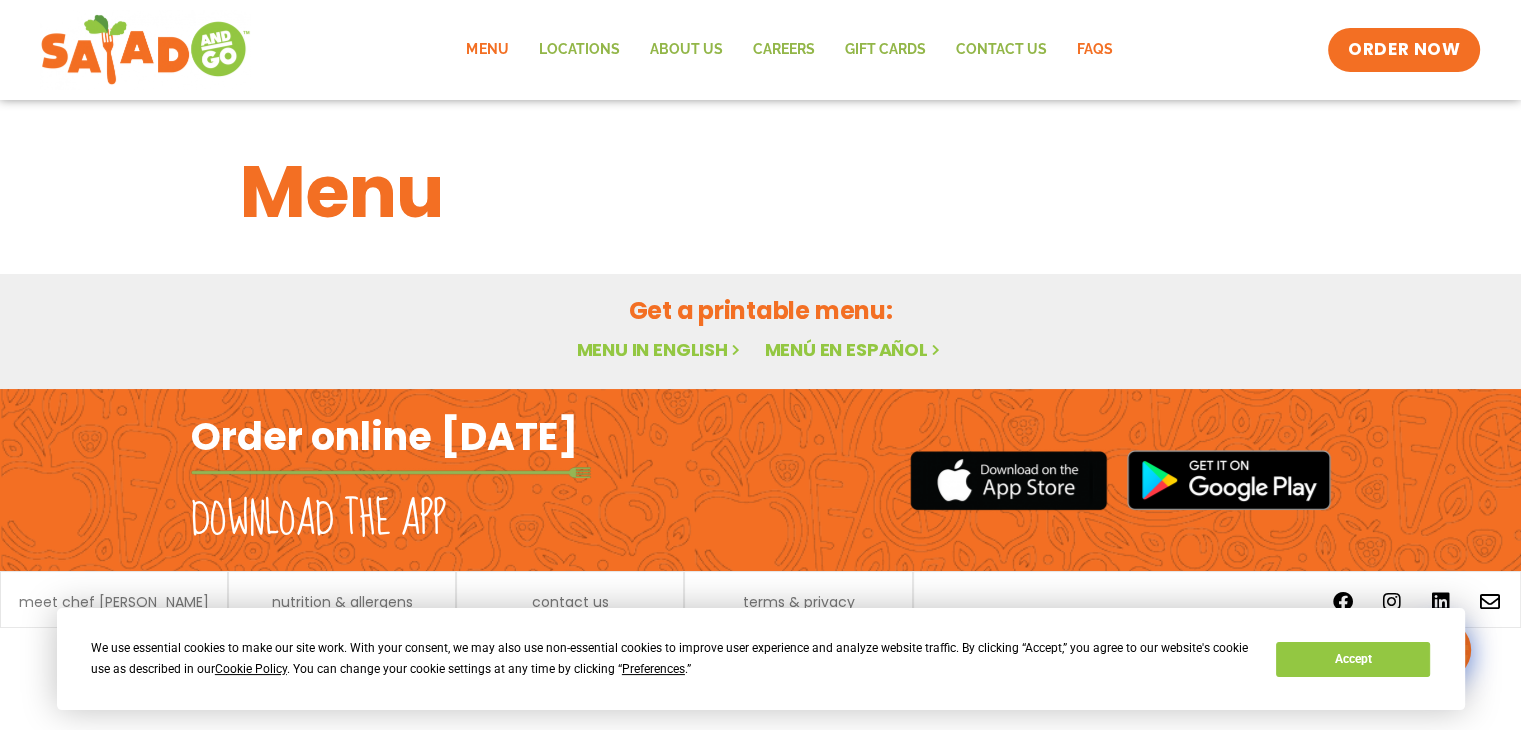 click on "FAQs" 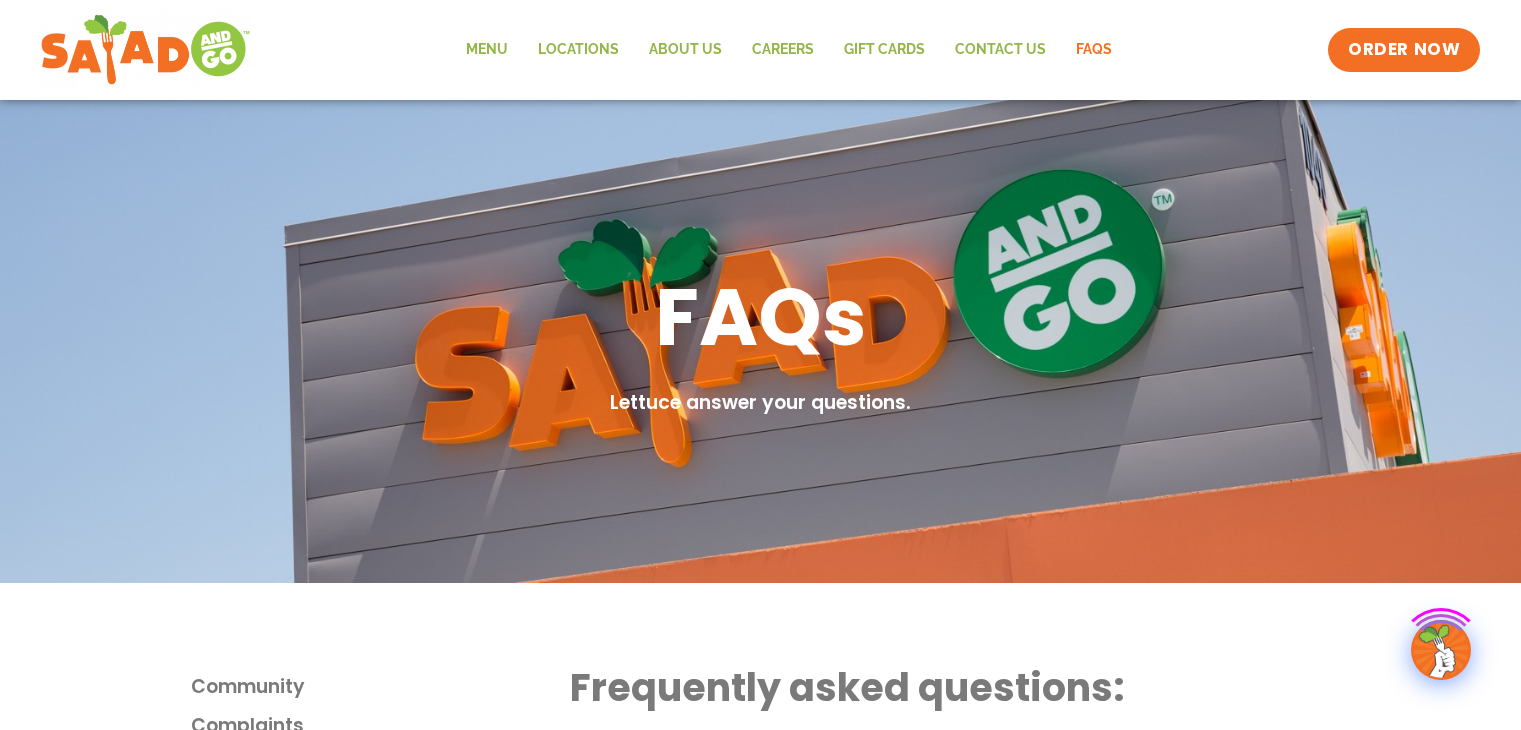 scroll, scrollTop: 0, scrollLeft: 0, axis: both 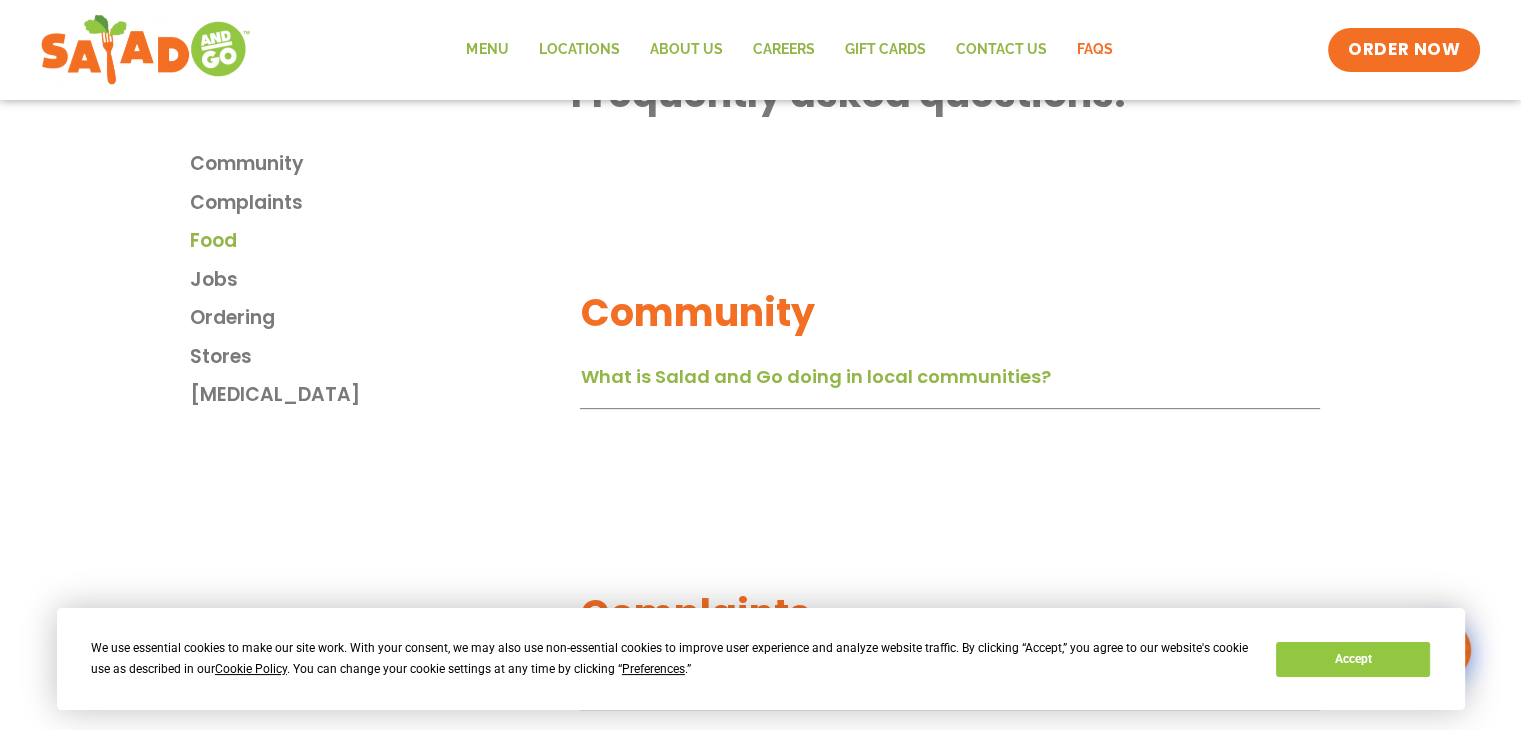 click on "Food" at bounding box center (213, 241) 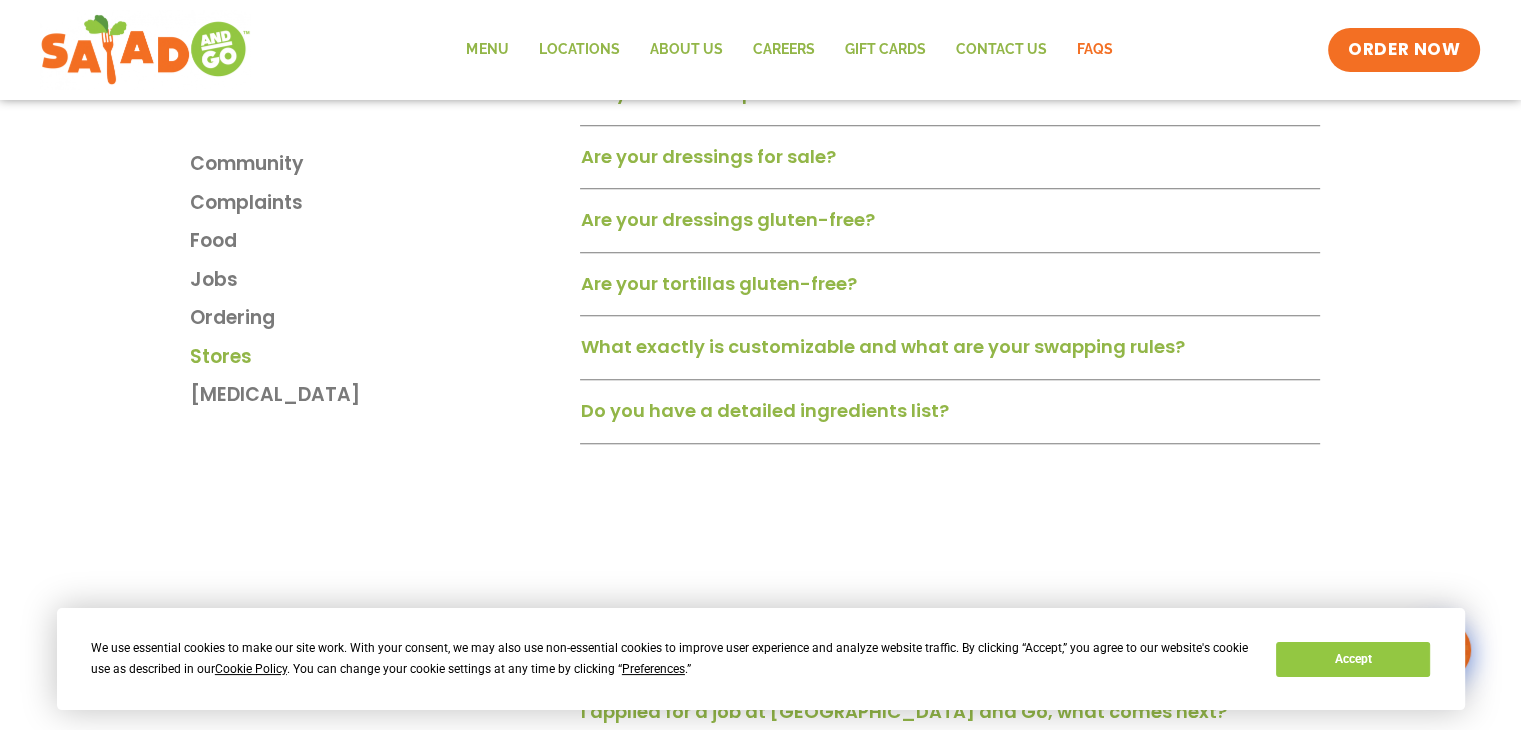 scroll, scrollTop: 1628, scrollLeft: 0, axis: vertical 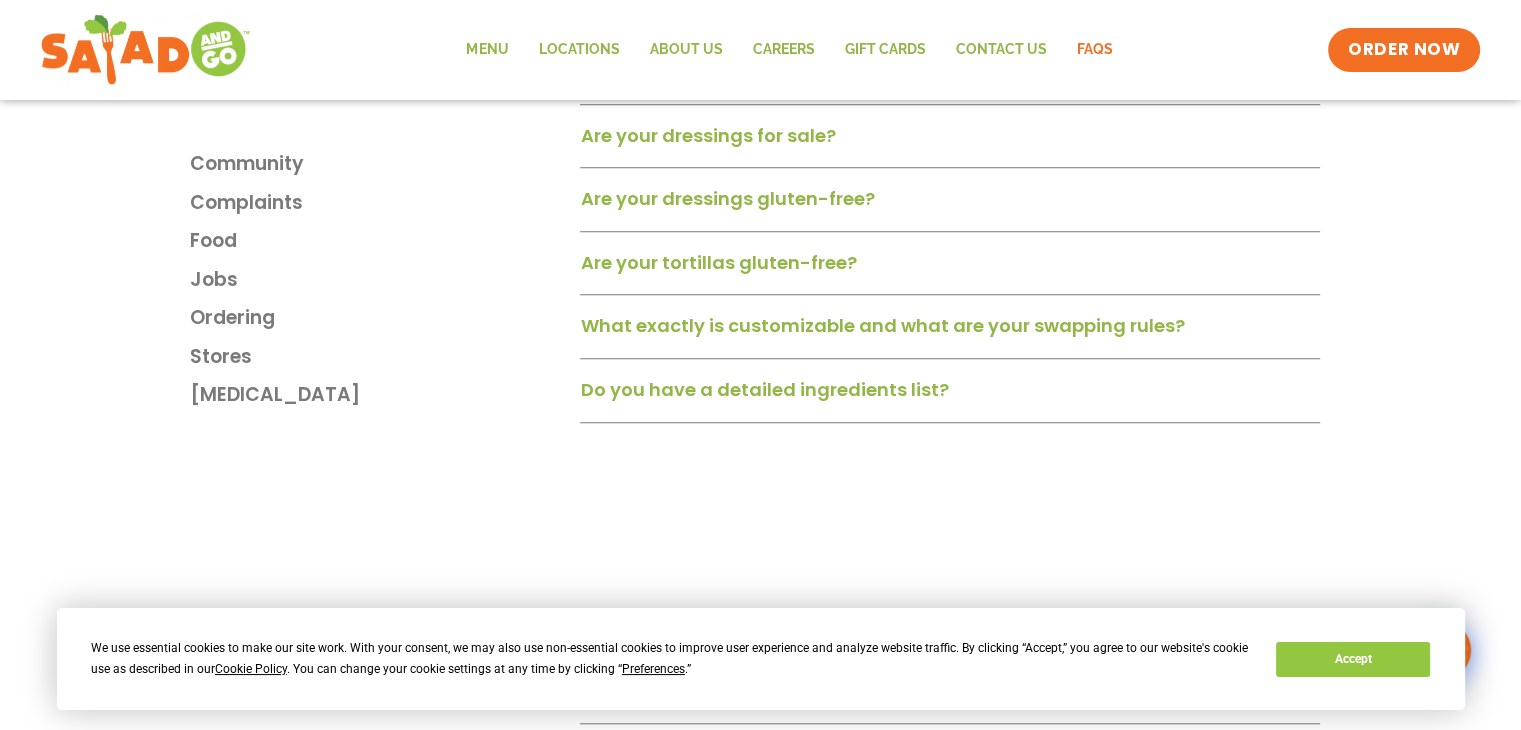 click on "Are your tortillas gluten-free?" at bounding box center [950, 270] 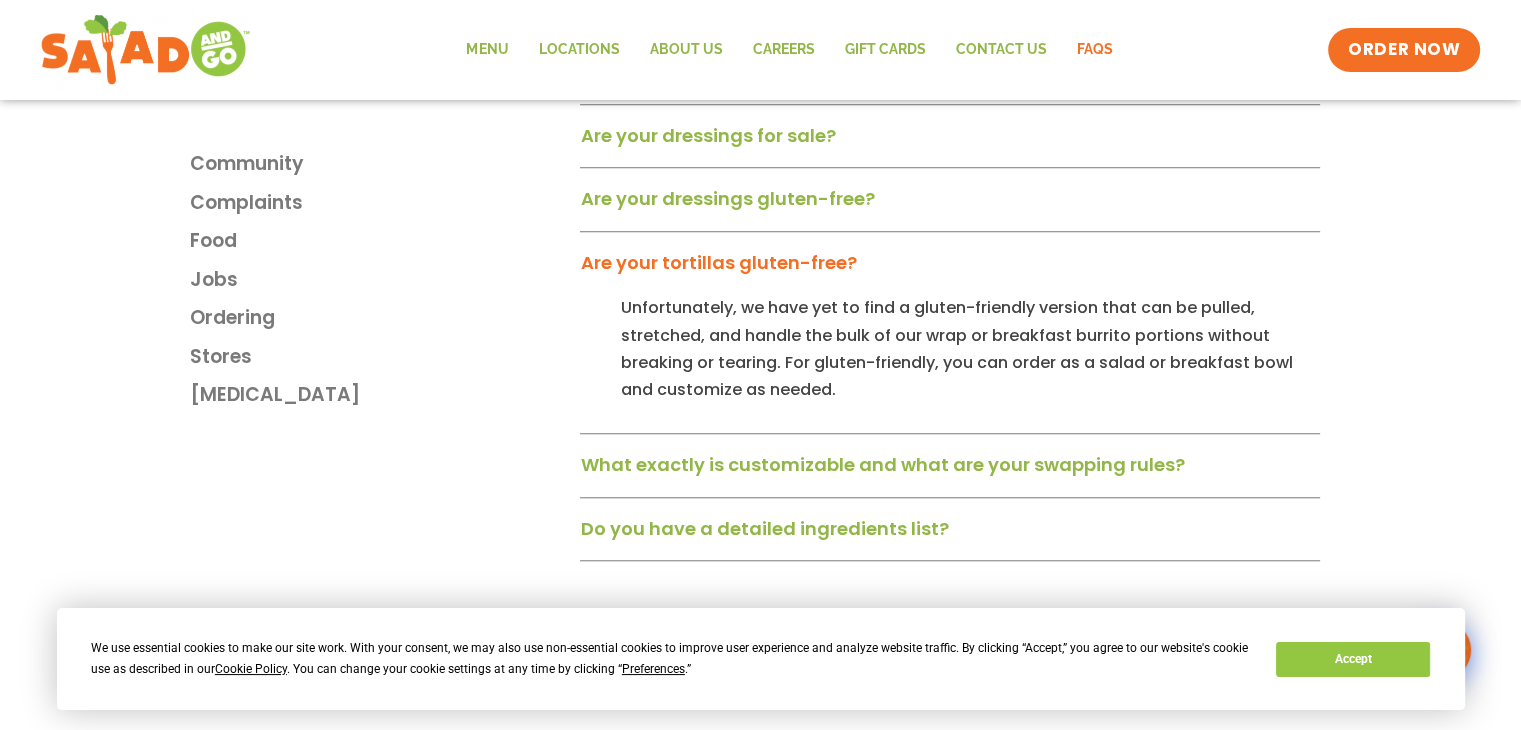 click on "Are your tortillas gluten-free?" at bounding box center [950, 269] 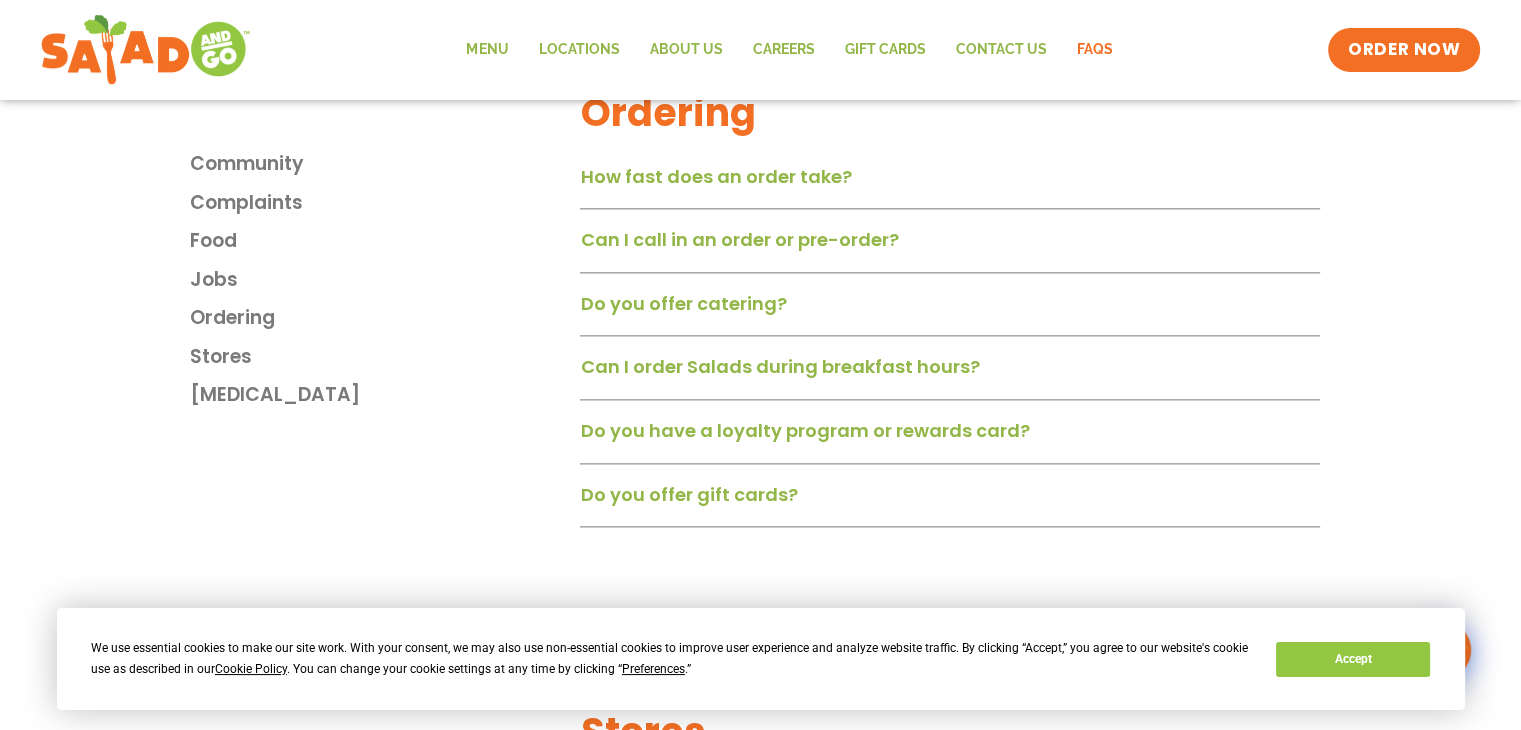 scroll, scrollTop: 2514, scrollLeft: 0, axis: vertical 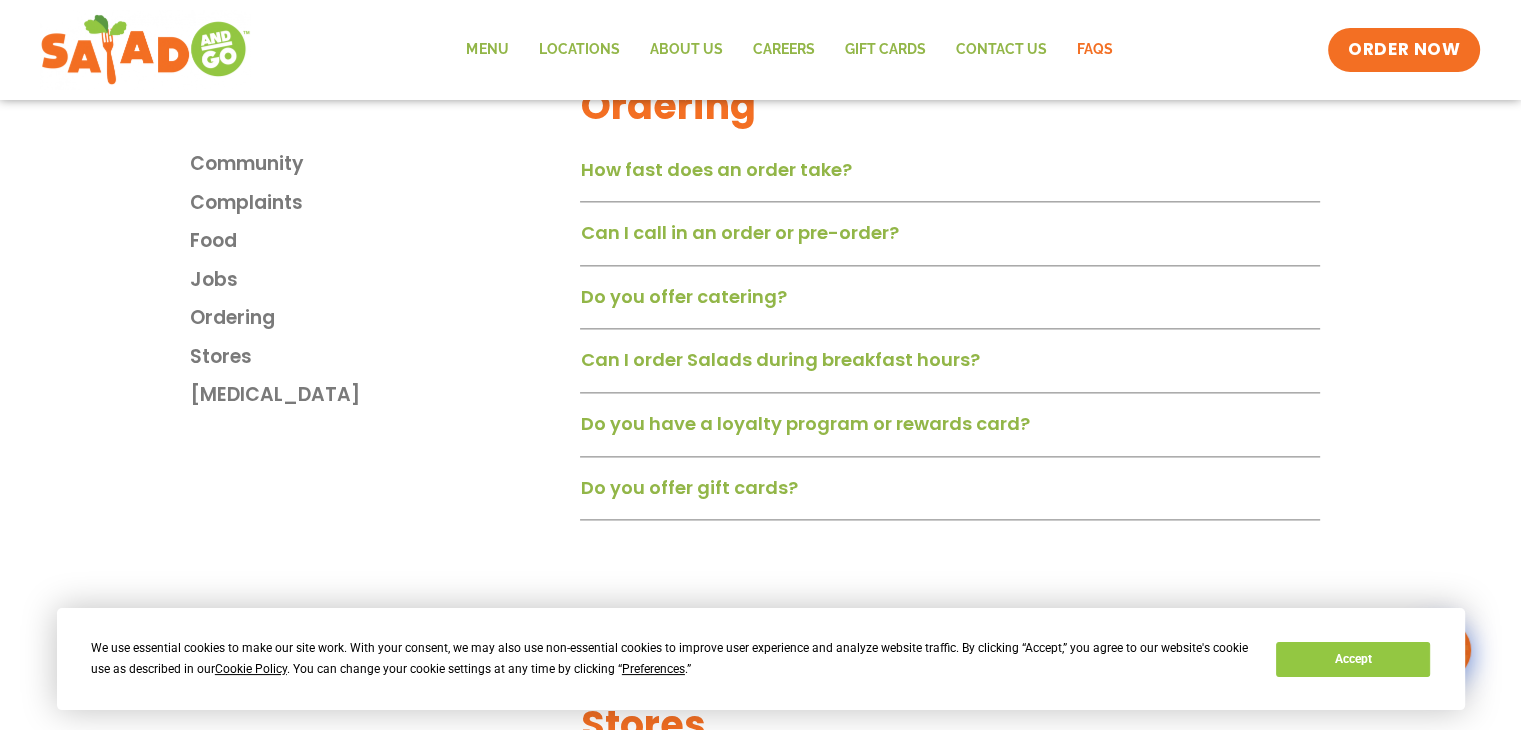 click on "Do you offer catering?" at bounding box center [683, 296] 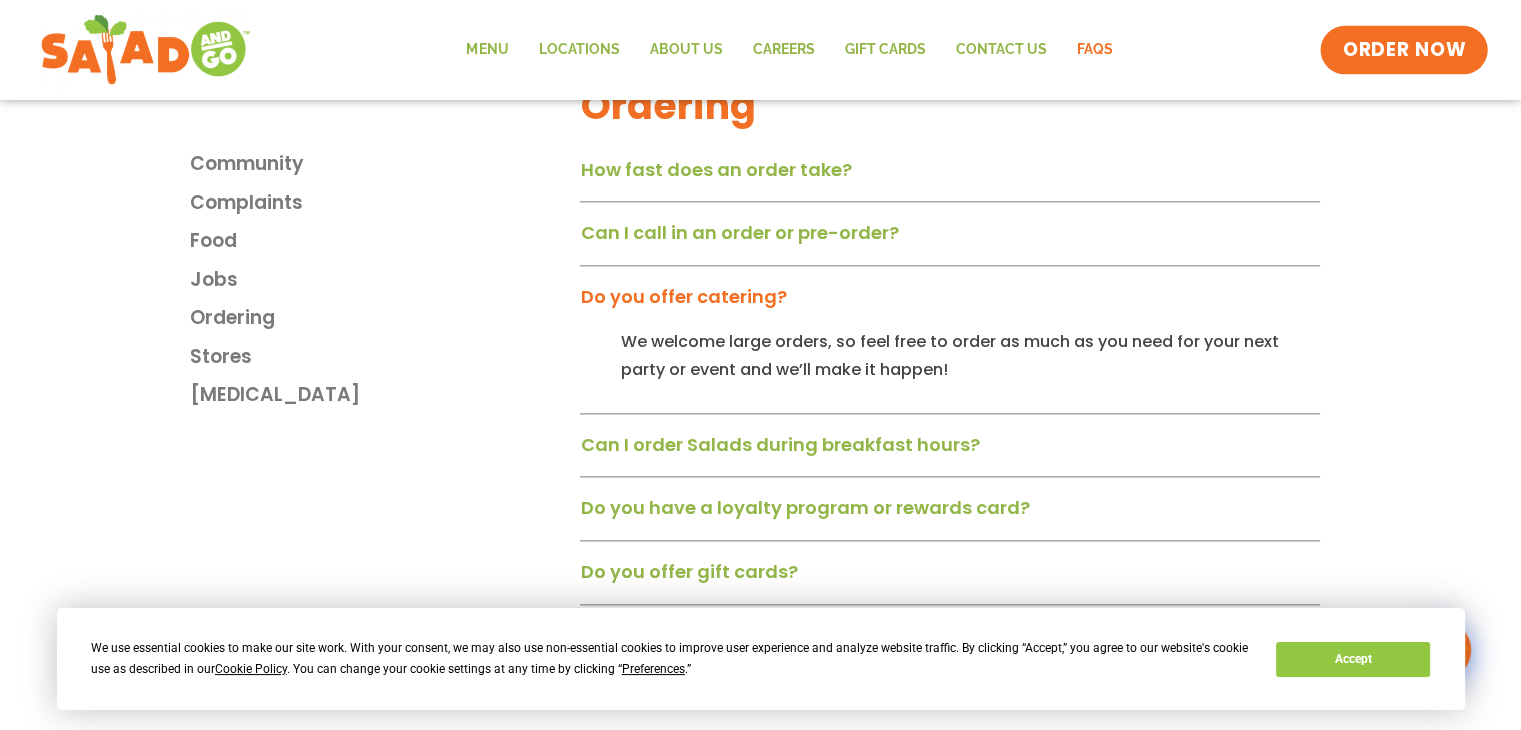 click on "ORDER NOW" at bounding box center [1404, 50] 